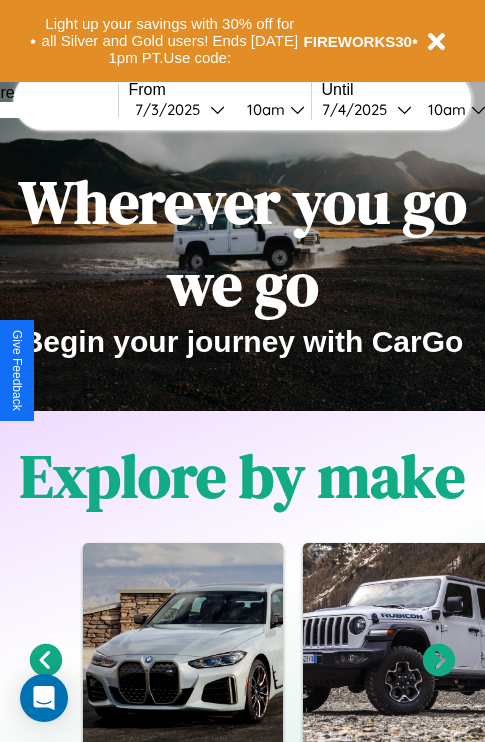 scroll, scrollTop: 0, scrollLeft: 0, axis: both 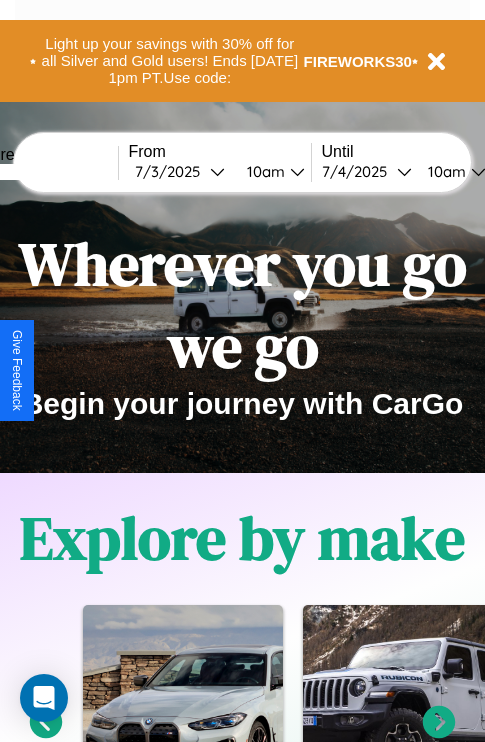 click at bounding box center [43, 172] 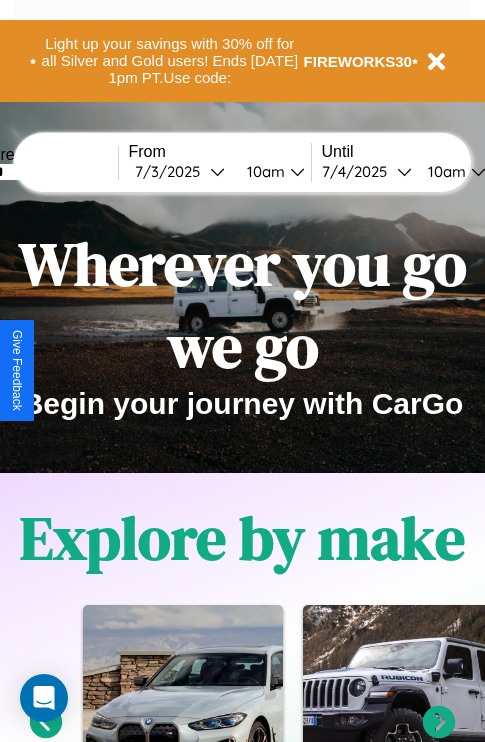 type on "******" 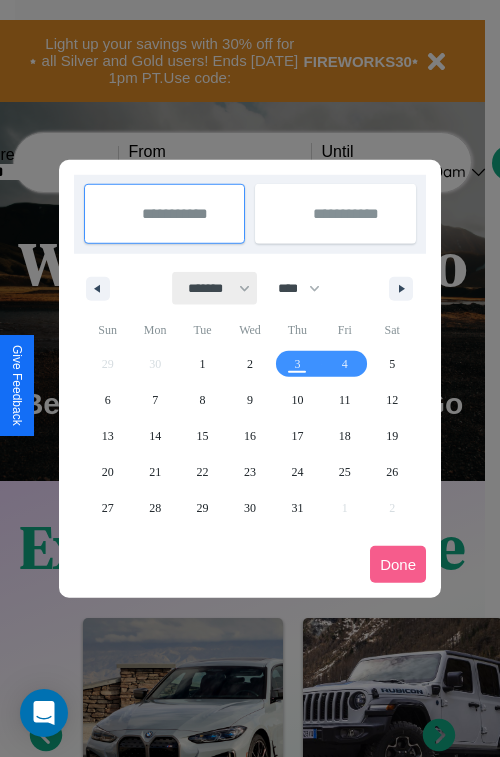 click on "******* ******** ***** ***** *** **** **** ****** ********* ******* ******** ********" at bounding box center (215, 288) 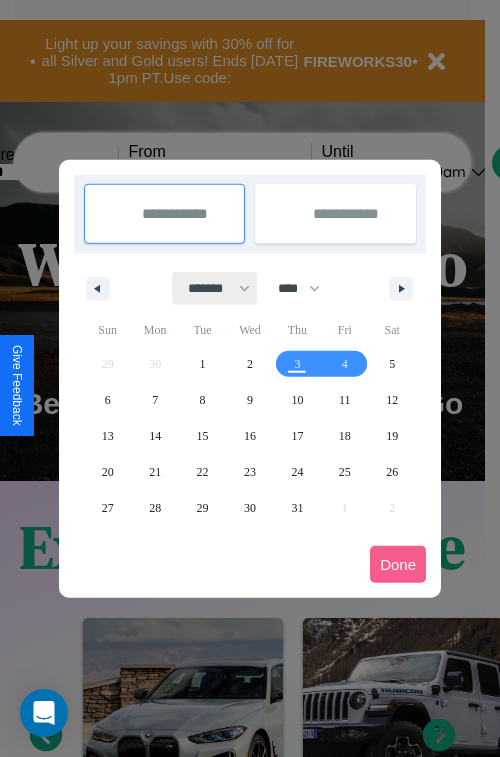 select on "*" 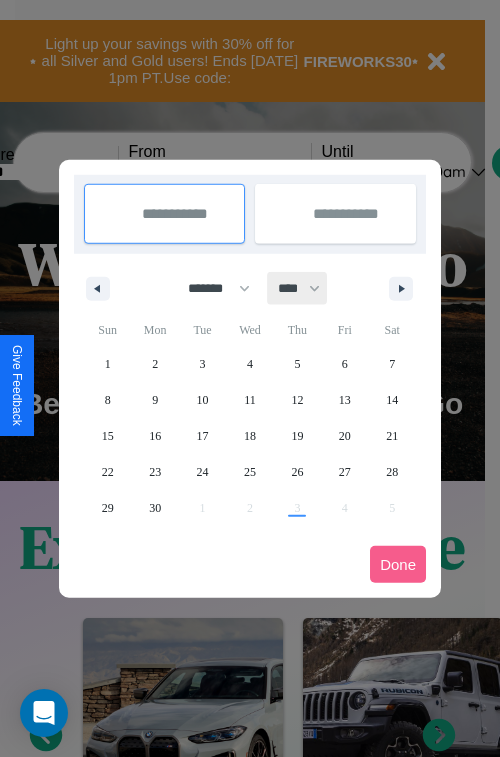 click on "**** **** **** **** **** **** **** **** **** **** **** **** **** **** **** **** **** **** **** **** **** **** **** **** **** **** **** **** **** **** **** **** **** **** **** **** **** **** **** **** **** **** **** **** **** **** **** **** **** **** **** **** **** **** **** **** **** **** **** **** **** **** **** **** **** **** **** **** **** **** **** **** **** **** **** **** **** **** **** **** **** **** **** **** **** **** **** **** **** **** **** **** **** **** **** **** **** **** **** **** **** **** **** **** **** **** **** **** **** **** **** **** **** **** **** **** **** **** **** **** ****" at bounding box center [298, 288] 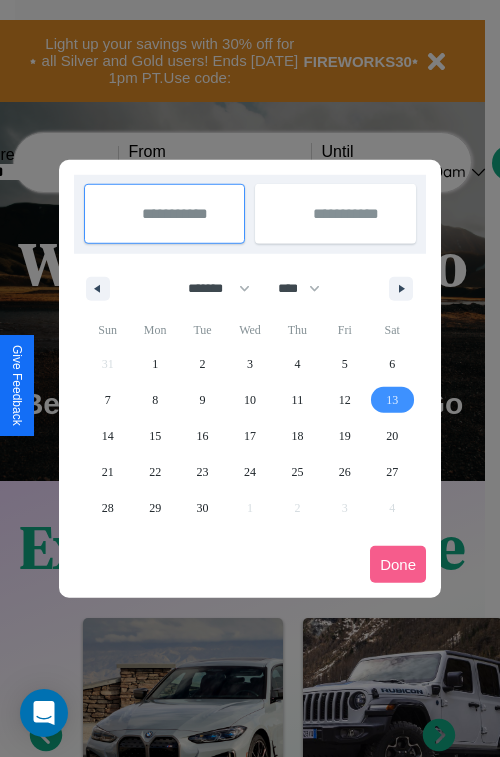 click on "13" at bounding box center [392, 400] 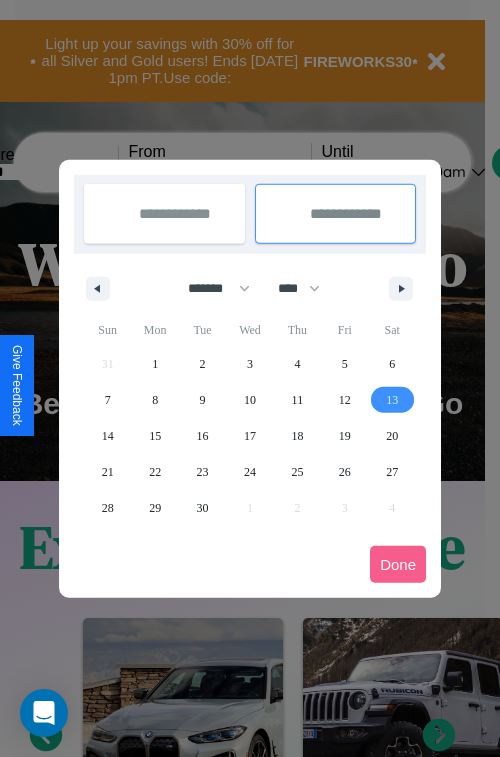type on "**********" 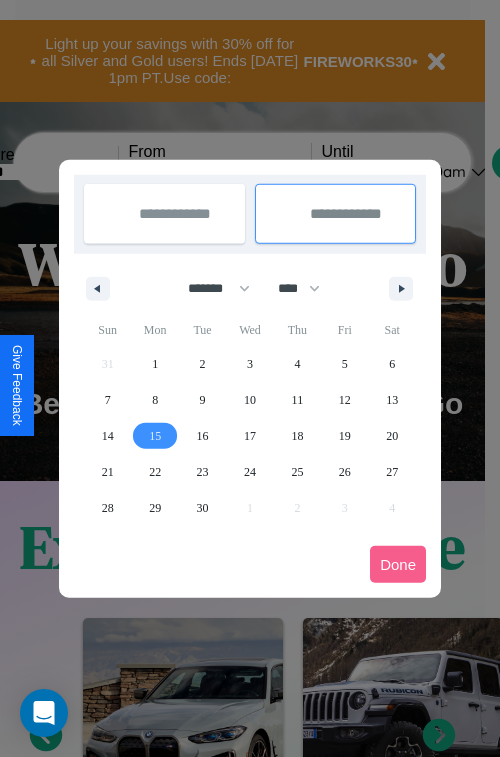 click on "15" at bounding box center [155, 436] 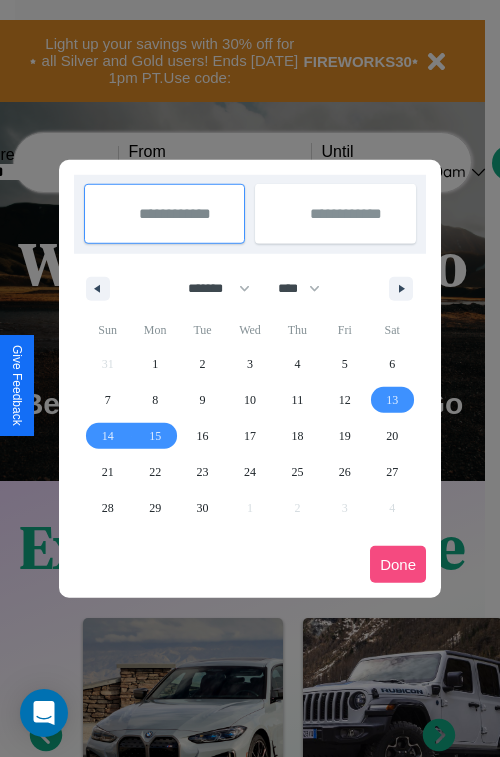 click on "Done" at bounding box center [398, 564] 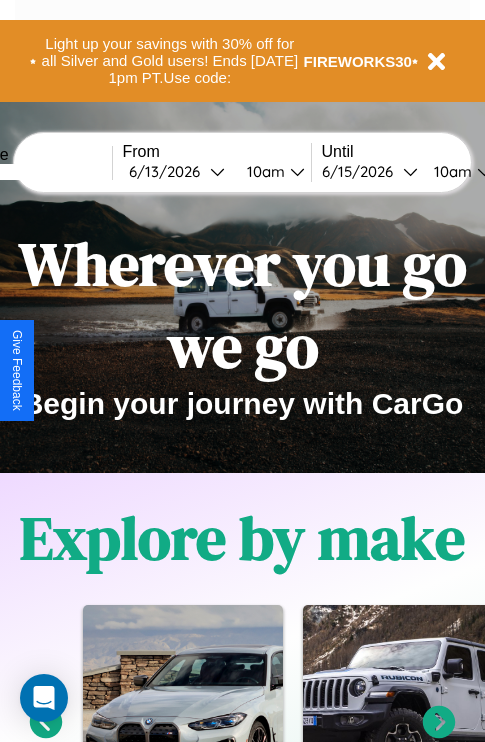 scroll, scrollTop: 0, scrollLeft: 74, axis: horizontal 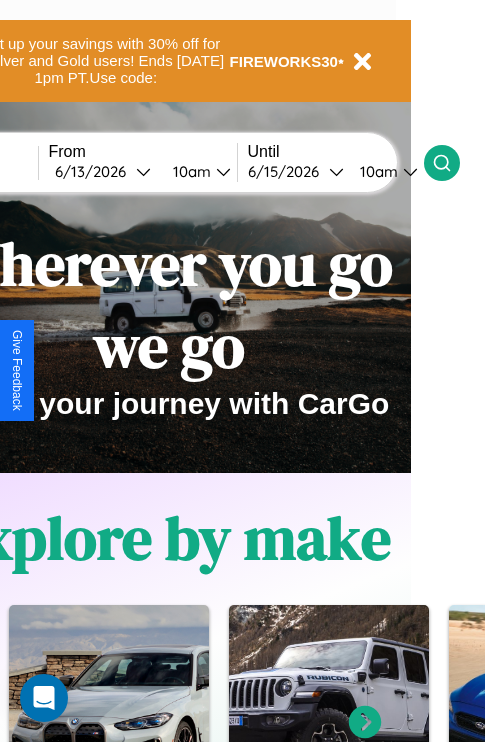 click 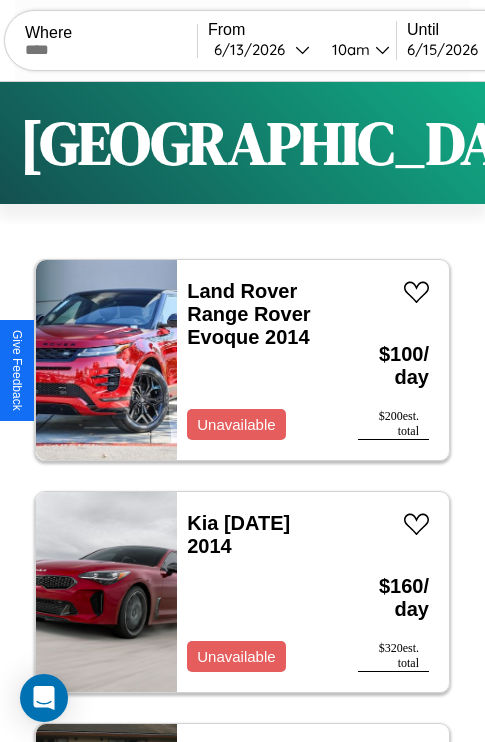scroll, scrollTop: 95, scrollLeft: 0, axis: vertical 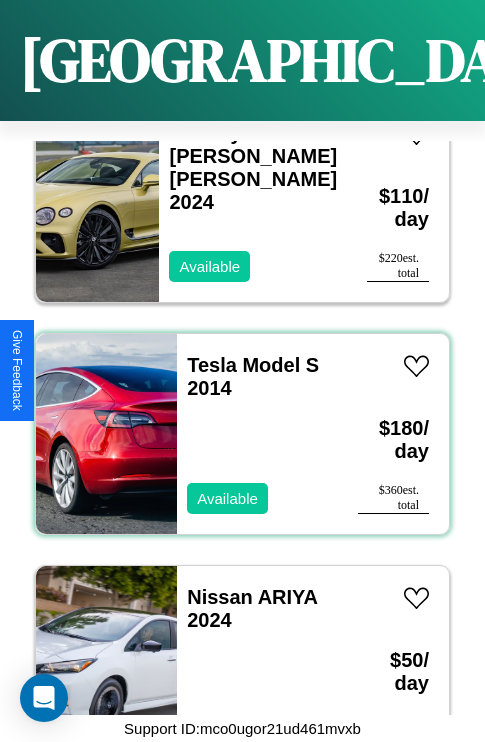 click on "Tesla   Model S   2014 Available" at bounding box center [257, 434] 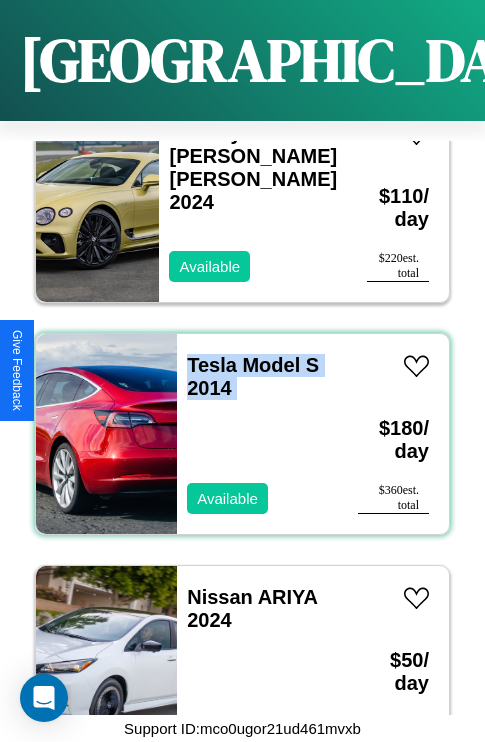 click on "Tesla   Model S   2014 Available" at bounding box center [257, 434] 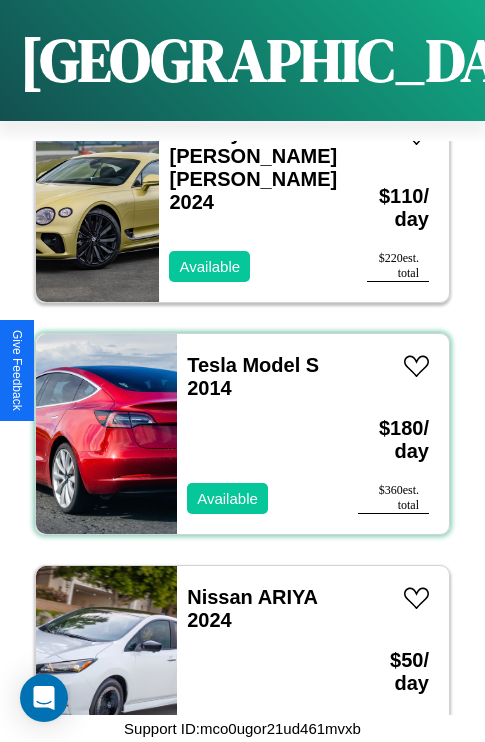 click on "Tesla   Model S   2014 Available" at bounding box center [257, 434] 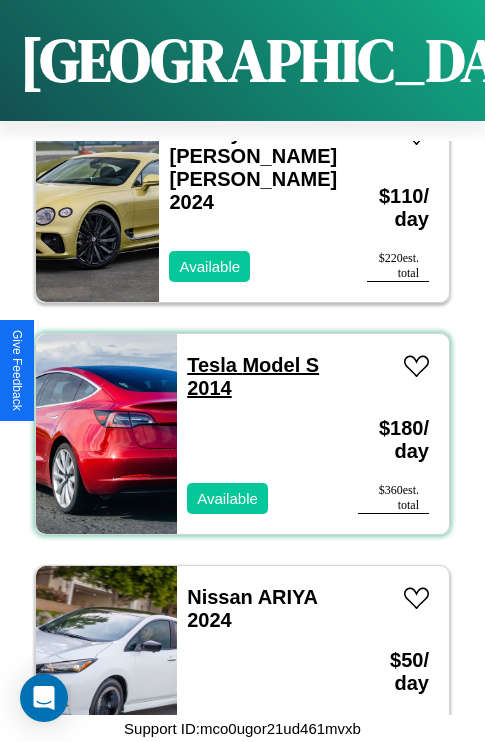 click on "Tesla   Model S   2014" at bounding box center (253, 376) 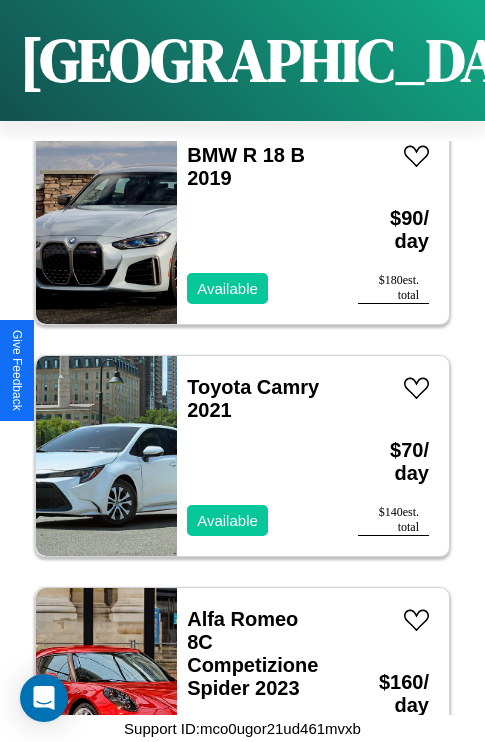 scroll, scrollTop: 19331, scrollLeft: 0, axis: vertical 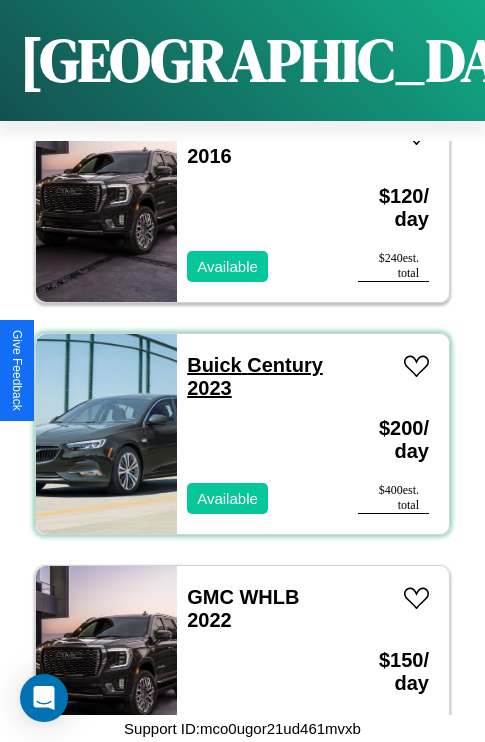 click on "Buick   Century   2023" at bounding box center [255, 376] 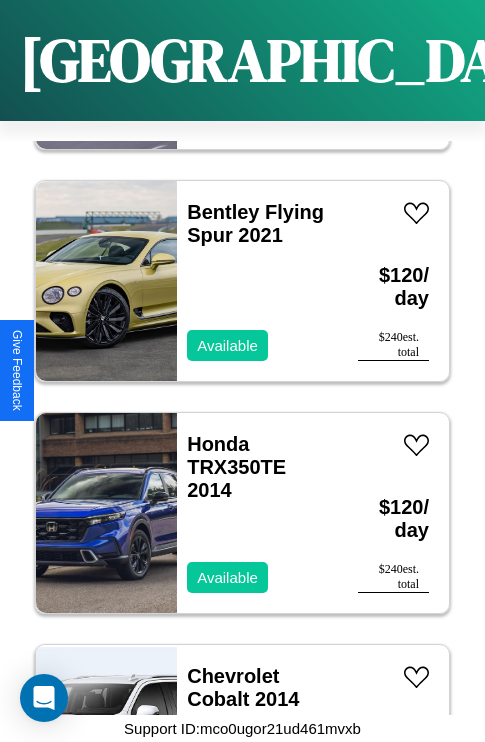 scroll, scrollTop: 1931, scrollLeft: 0, axis: vertical 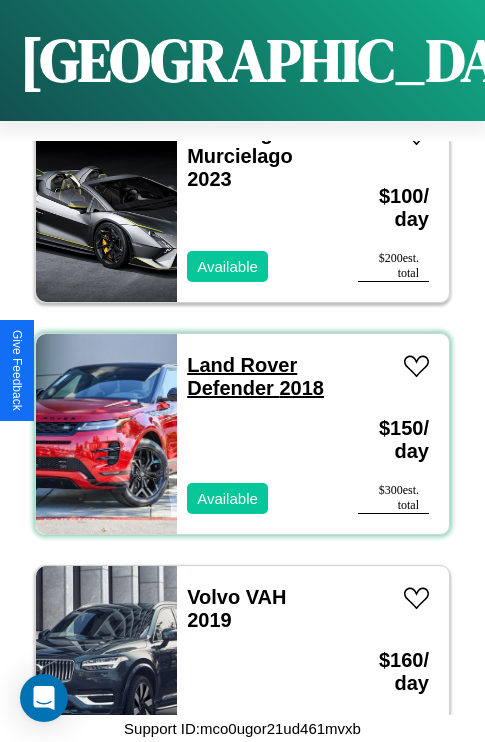 click on "Land Rover   Defender   2018" at bounding box center [255, 376] 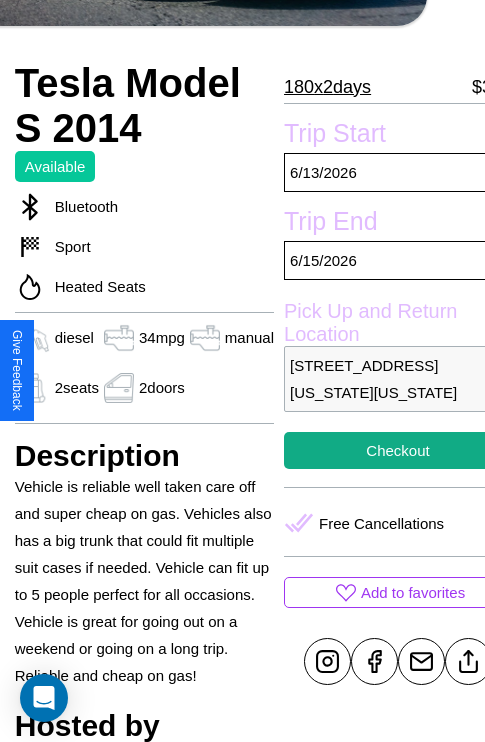scroll, scrollTop: 408, scrollLeft: 72, axis: both 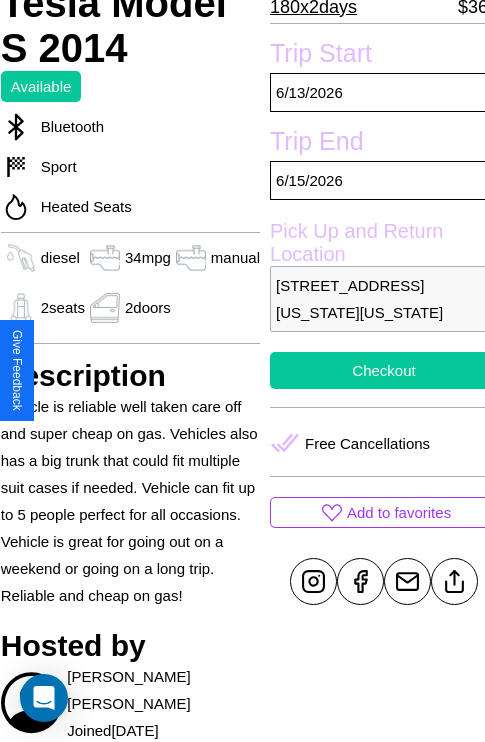 click on "Checkout" at bounding box center [384, 370] 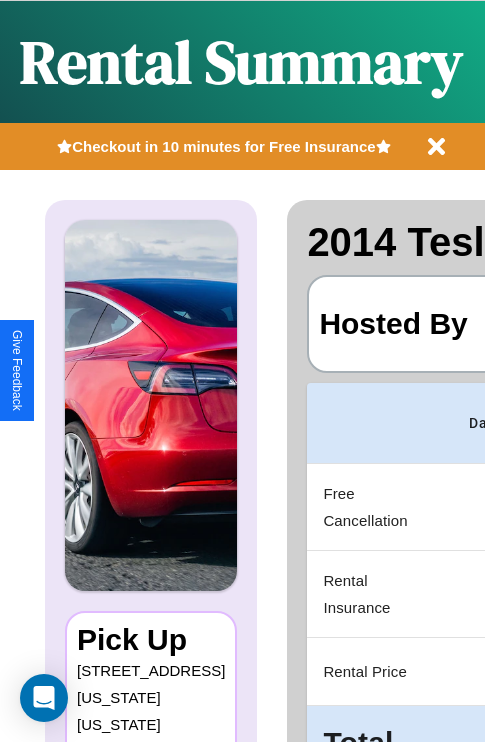 scroll, scrollTop: 0, scrollLeft: 387, axis: horizontal 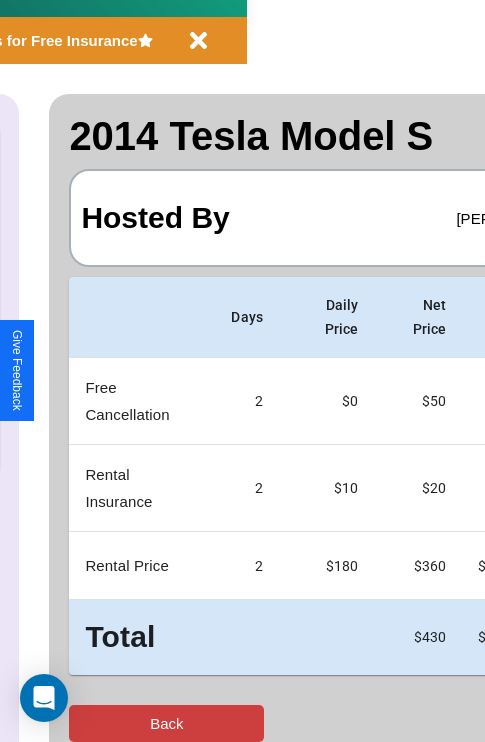 click on "Back" at bounding box center [166, 723] 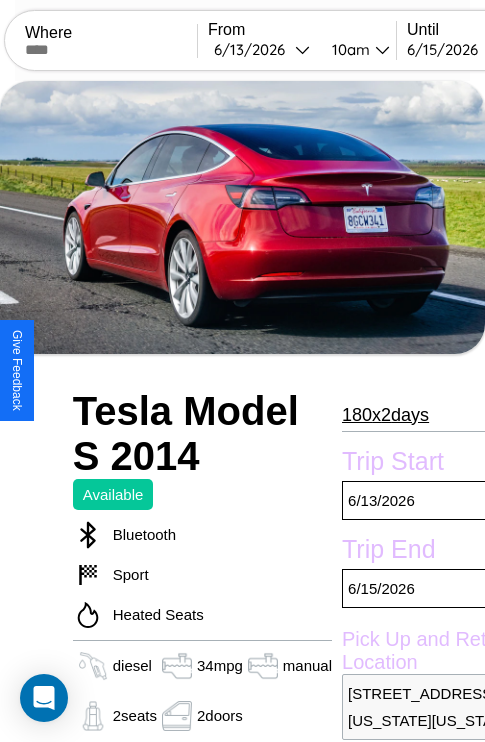 scroll, scrollTop: 44, scrollLeft: 0, axis: vertical 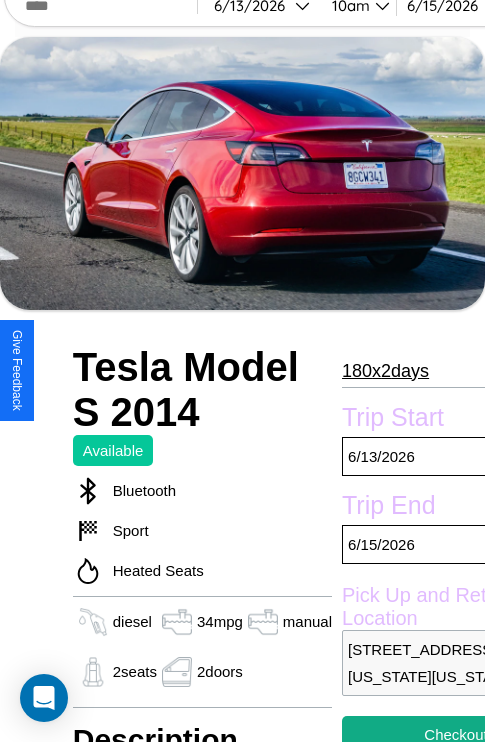 click on "180  x  2  days" at bounding box center (385, 371) 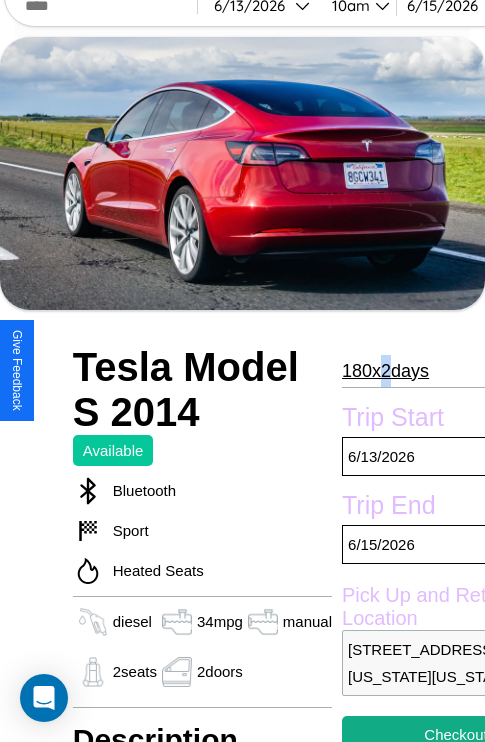click on "180  x  2  days" at bounding box center (385, 371) 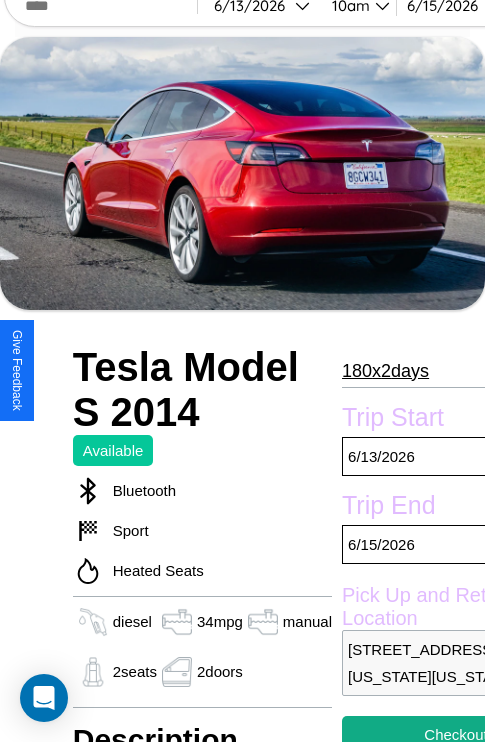 click on "180  x  2  days" at bounding box center (385, 371) 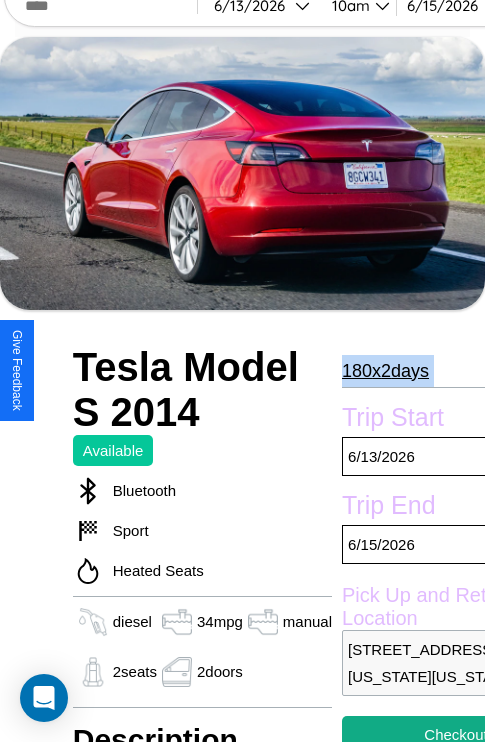 click on "180  x  2  days" at bounding box center (385, 371) 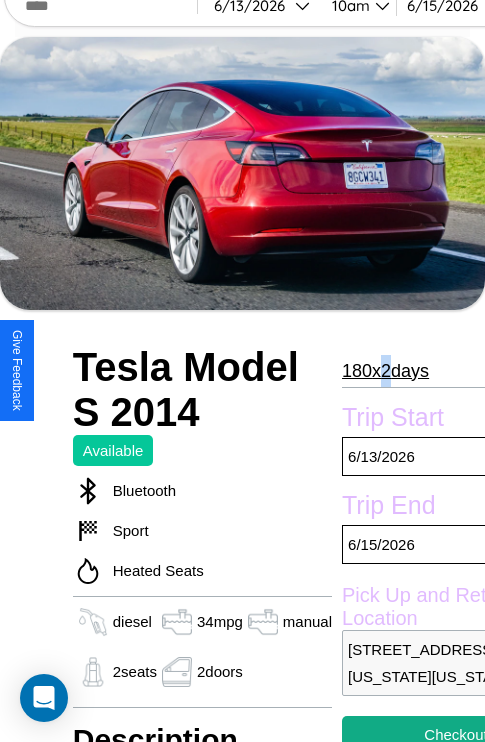 click on "180  x  2  days" at bounding box center (385, 371) 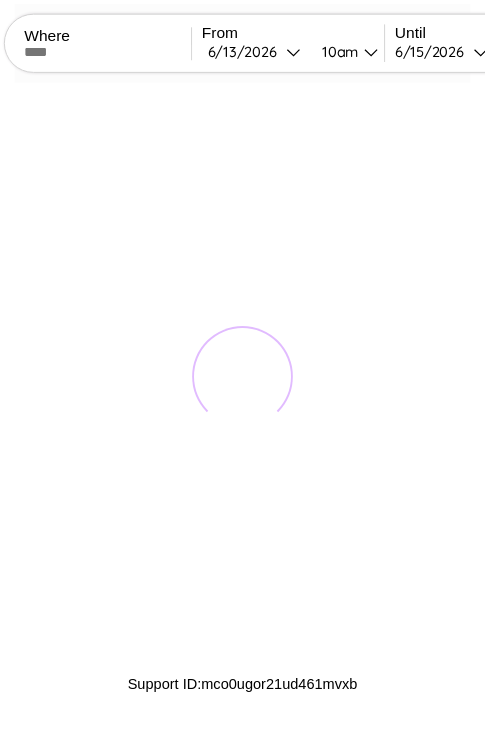 scroll, scrollTop: 0, scrollLeft: 0, axis: both 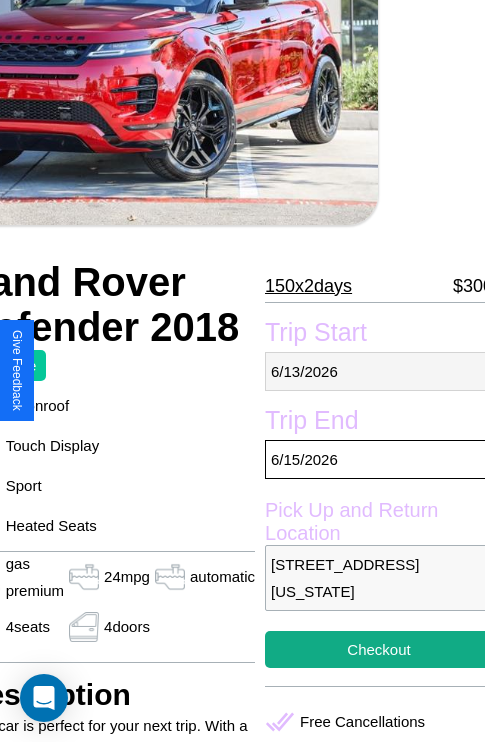 click on "6 / 13 / 2026" at bounding box center (379, 371) 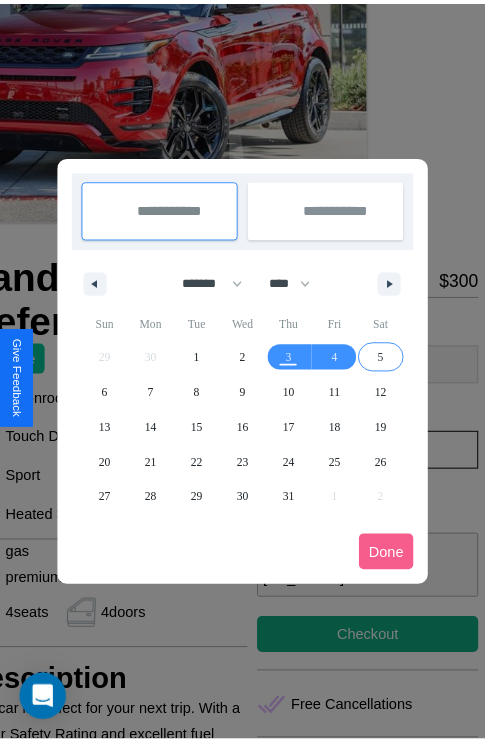 scroll, scrollTop: 0, scrollLeft: 107, axis: horizontal 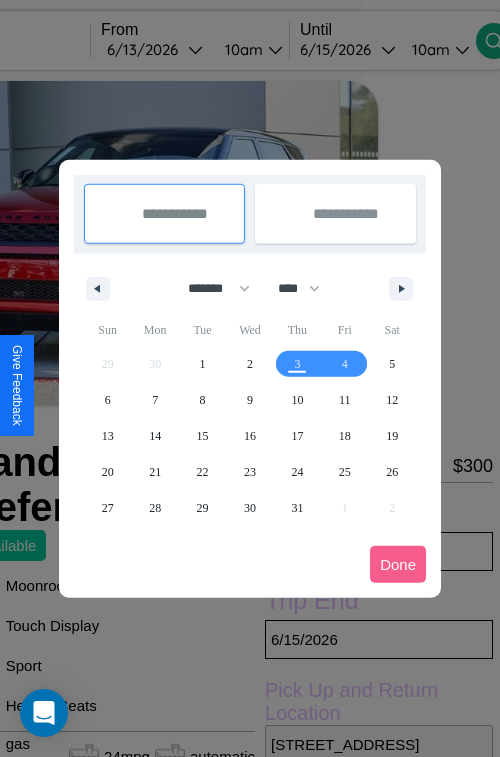 click at bounding box center [250, 378] 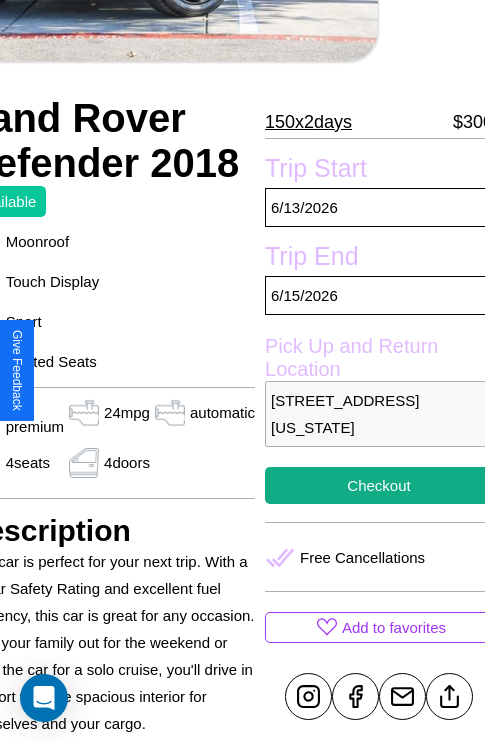 scroll, scrollTop: 458, scrollLeft: 107, axis: both 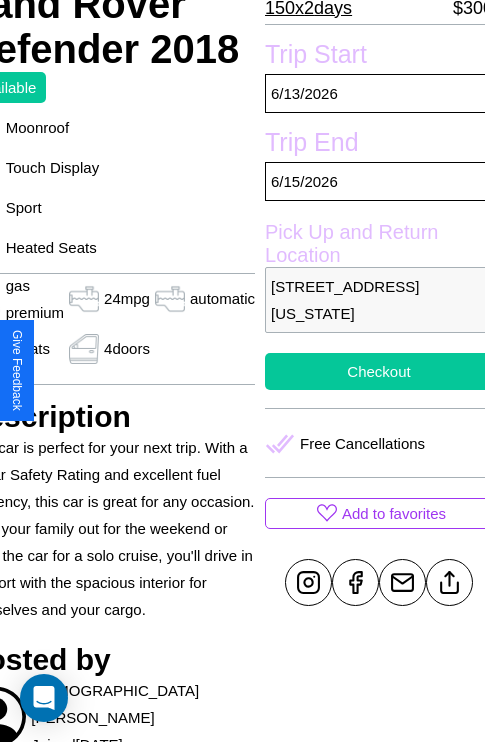 click on "Checkout" at bounding box center (379, 371) 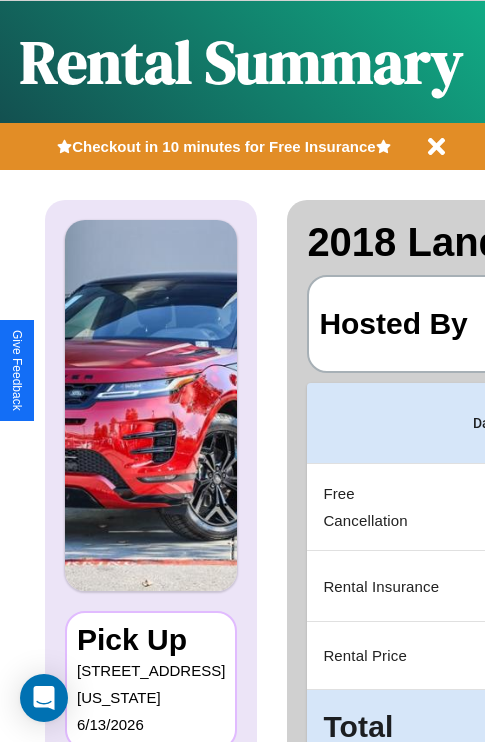 scroll, scrollTop: 0, scrollLeft: 378, axis: horizontal 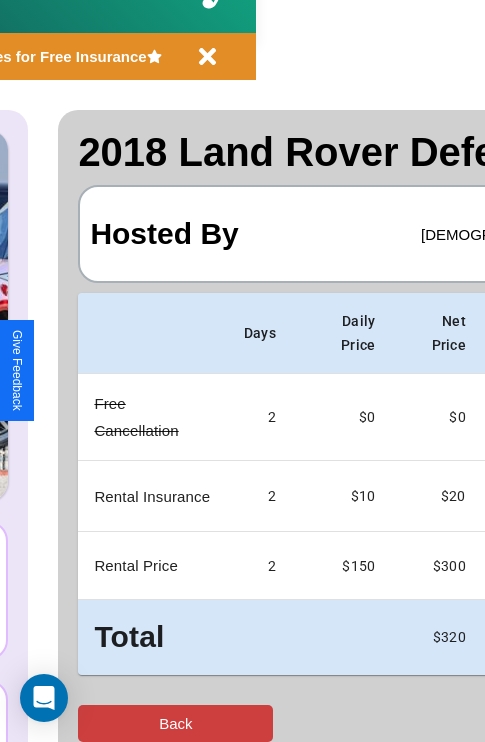 click on "Back" at bounding box center (175, 723) 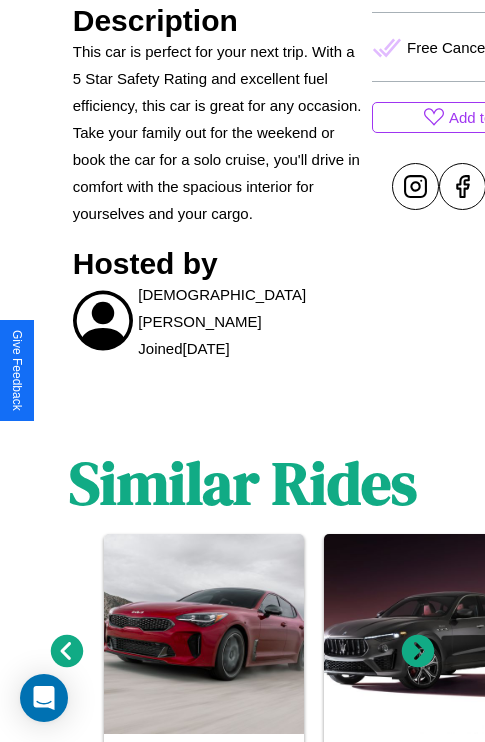 scroll, scrollTop: 949, scrollLeft: 0, axis: vertical 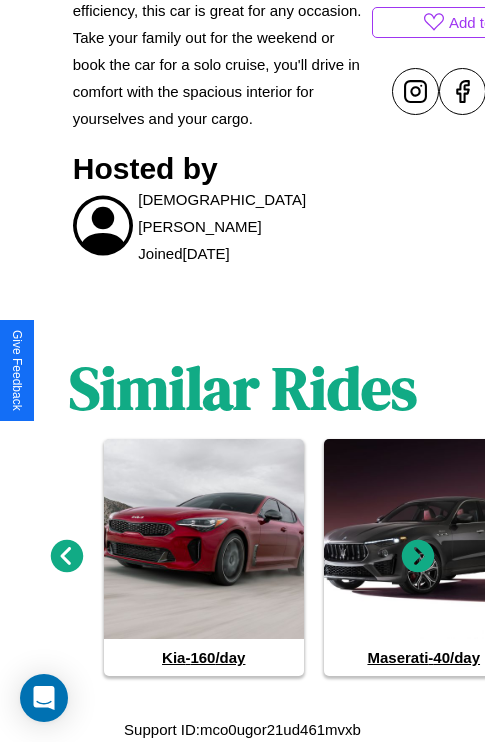click 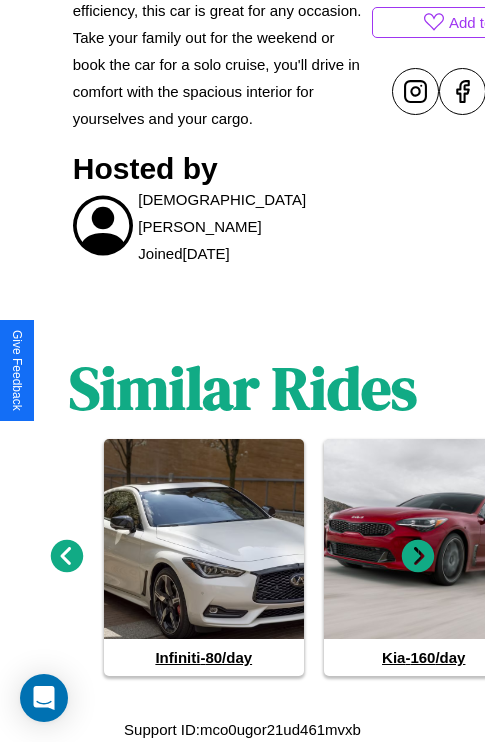 click 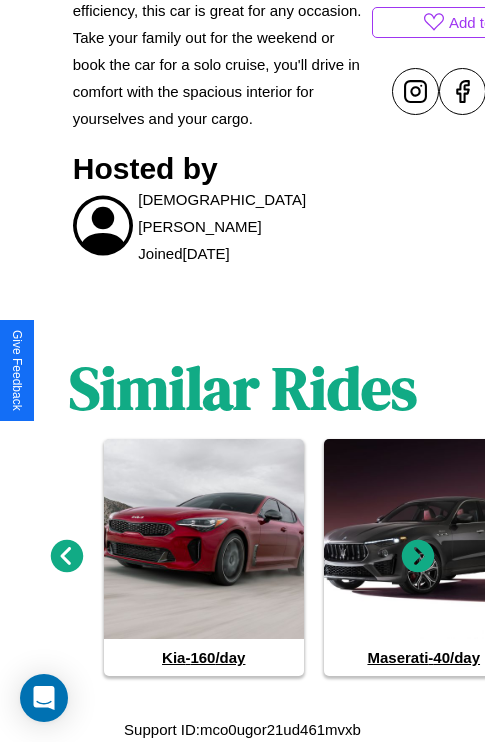 click 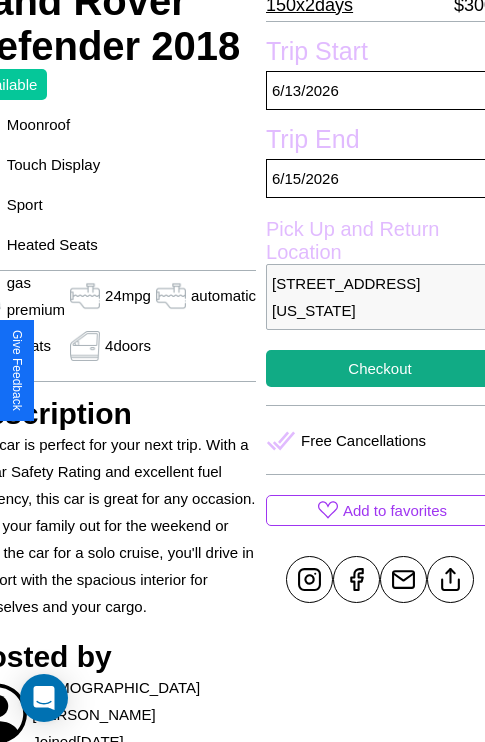 scroll, scrollTop: 458, scrollLeft: 107, axis: both 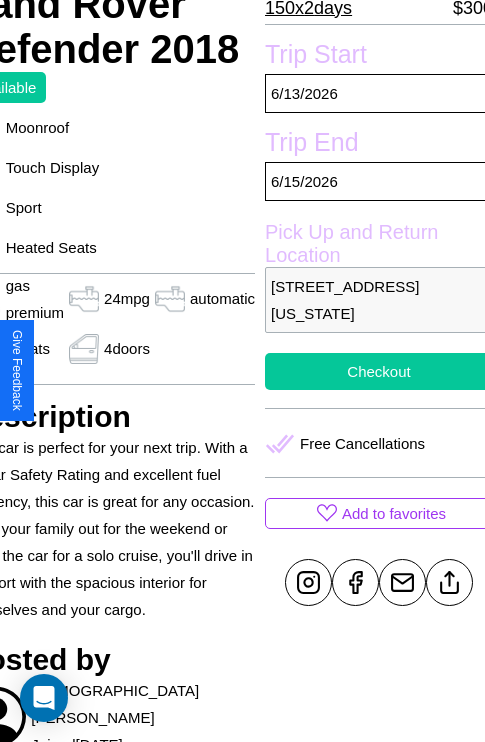 click on "Checkout" at bounding box center [379, 371] 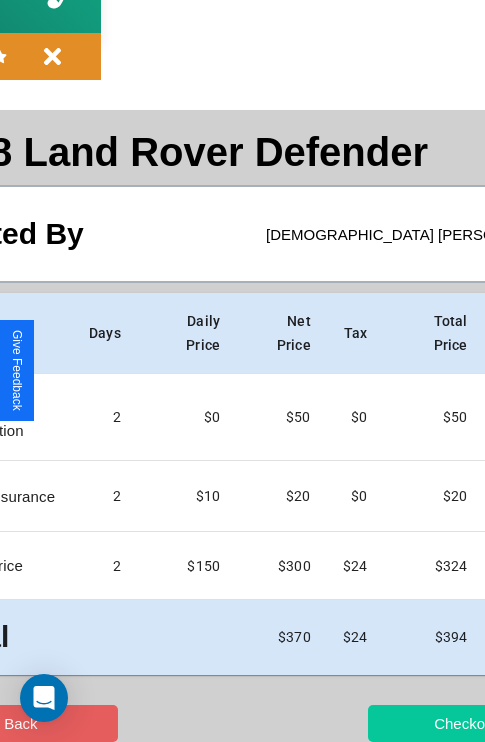 click on "Checkout" at bounding box center [465, 723] 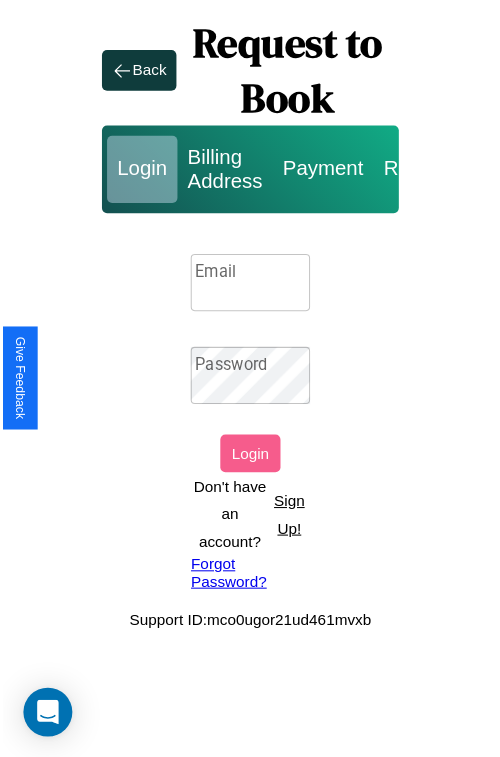 scroll, scrollTop: 0, scrollLeft: 0, axis: both 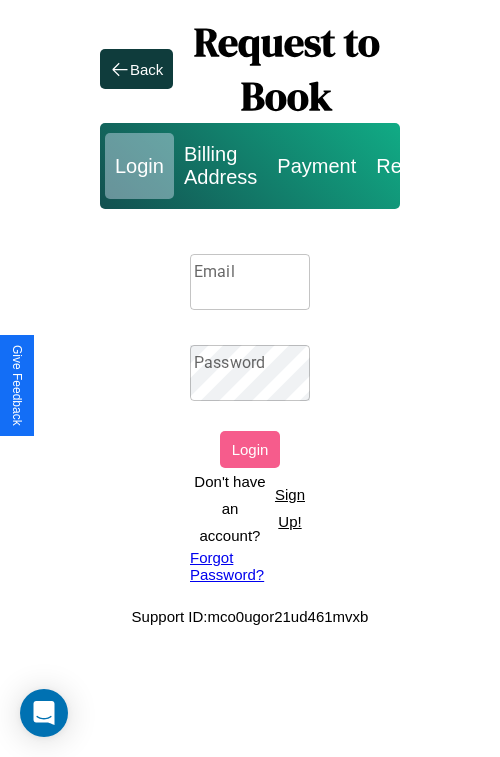click on "Sign Up!" at bounding box center [290, 508] 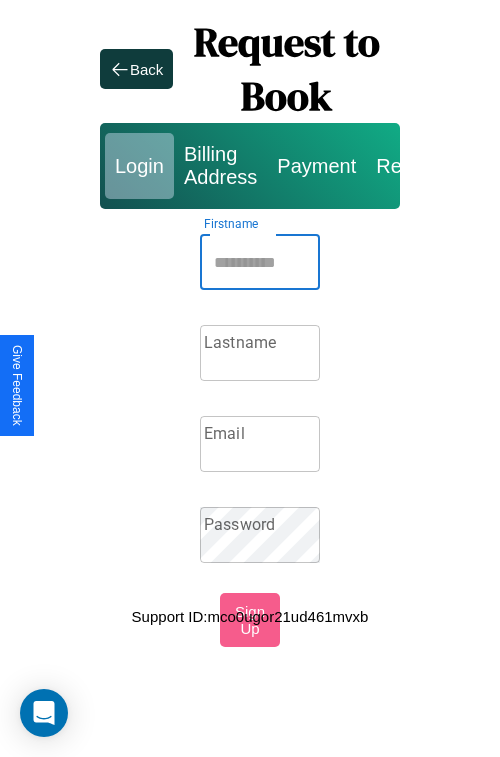 click on "Firstname" at bounding box center (260, 262) 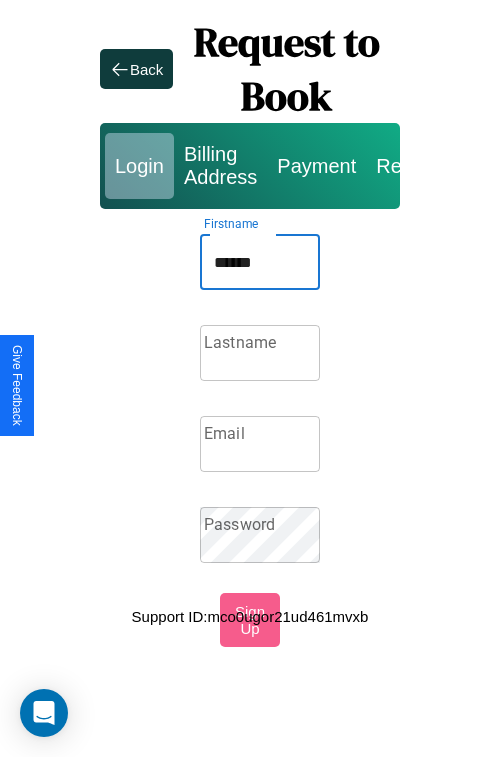 type on "******" 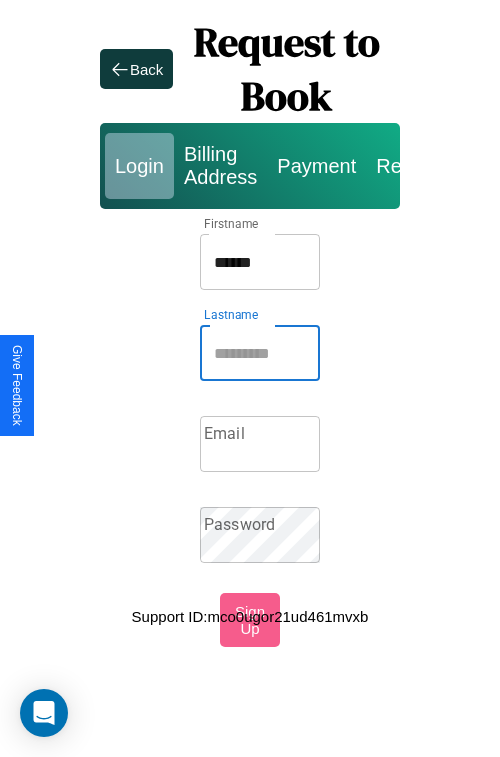 click on "Lastname" at bounding box center [260, 353] 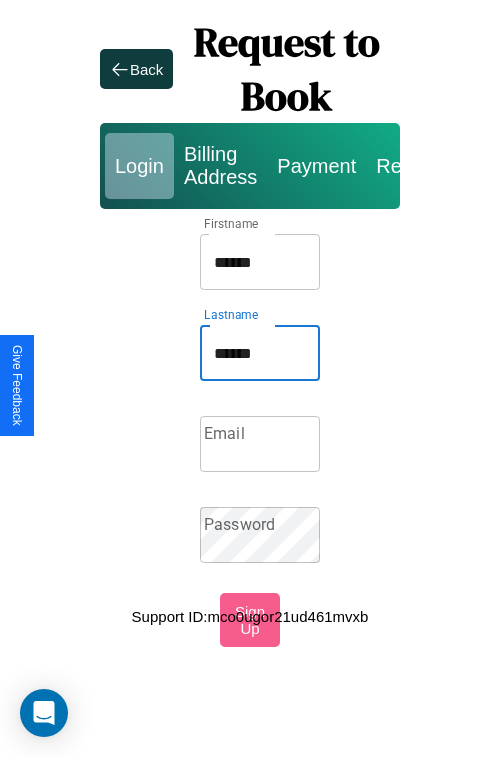 type on "******" 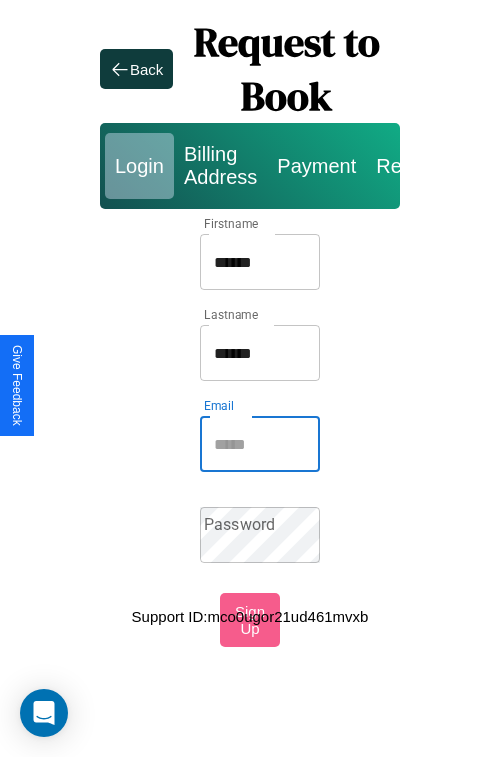 click on "Email" at bounding box center (260, 444) 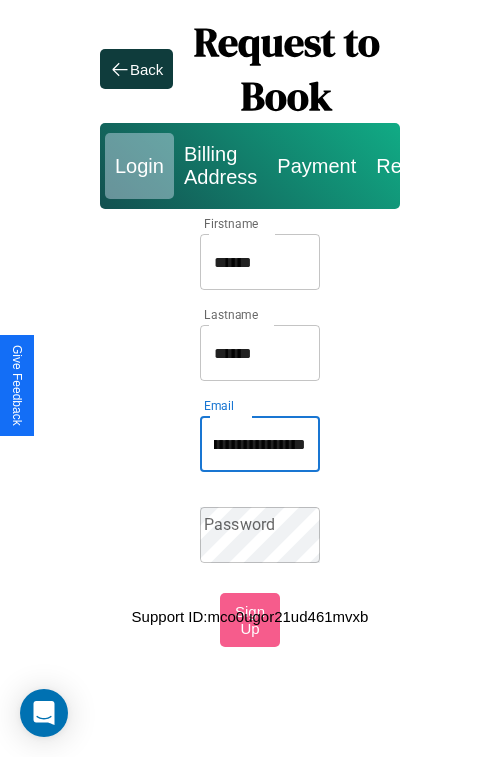 scroll, scrollTop: 0, scrollLeft: 133, axis: horizontal 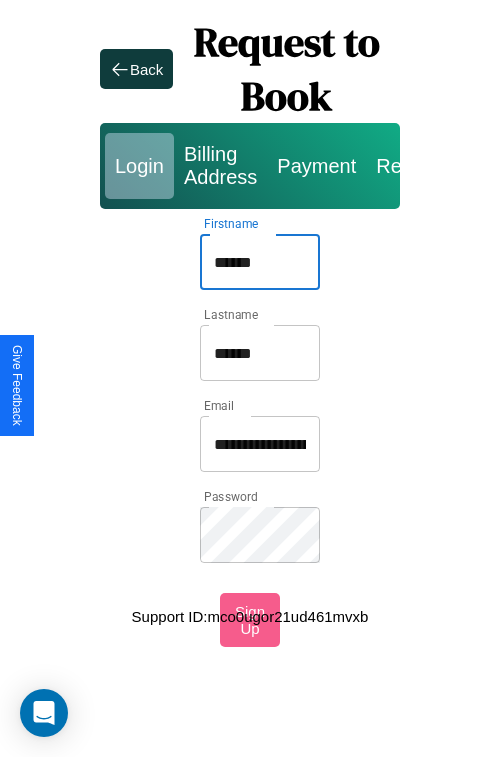 click on "******" at bounding box center (260, 262) 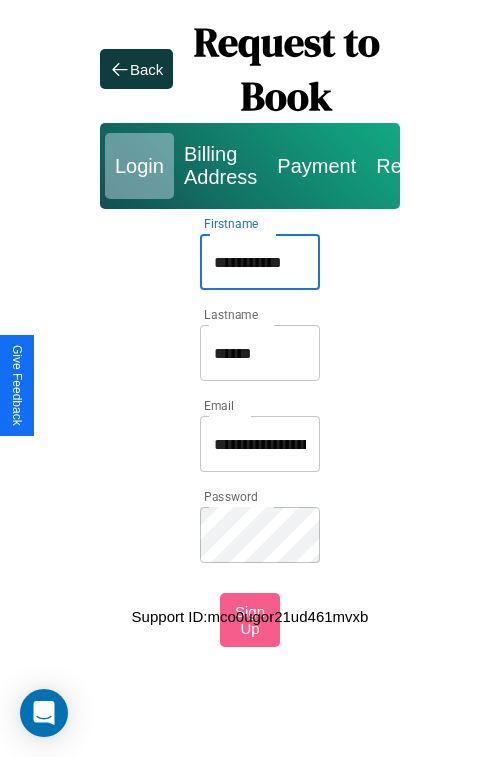 type on "**********" 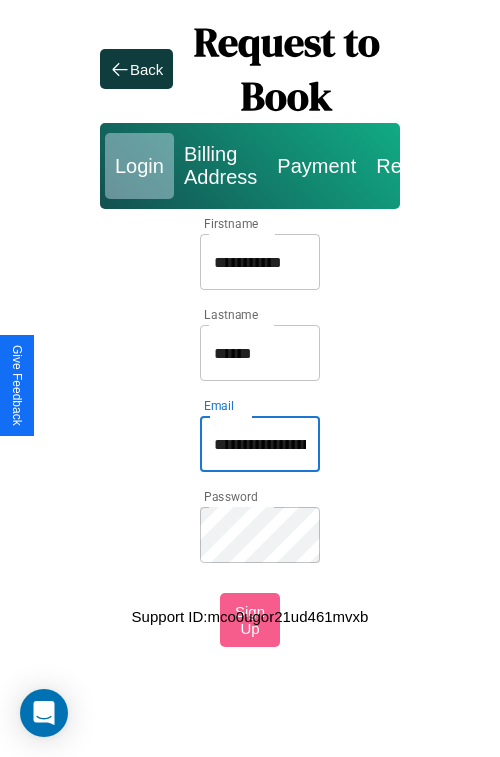 type on "**********" 